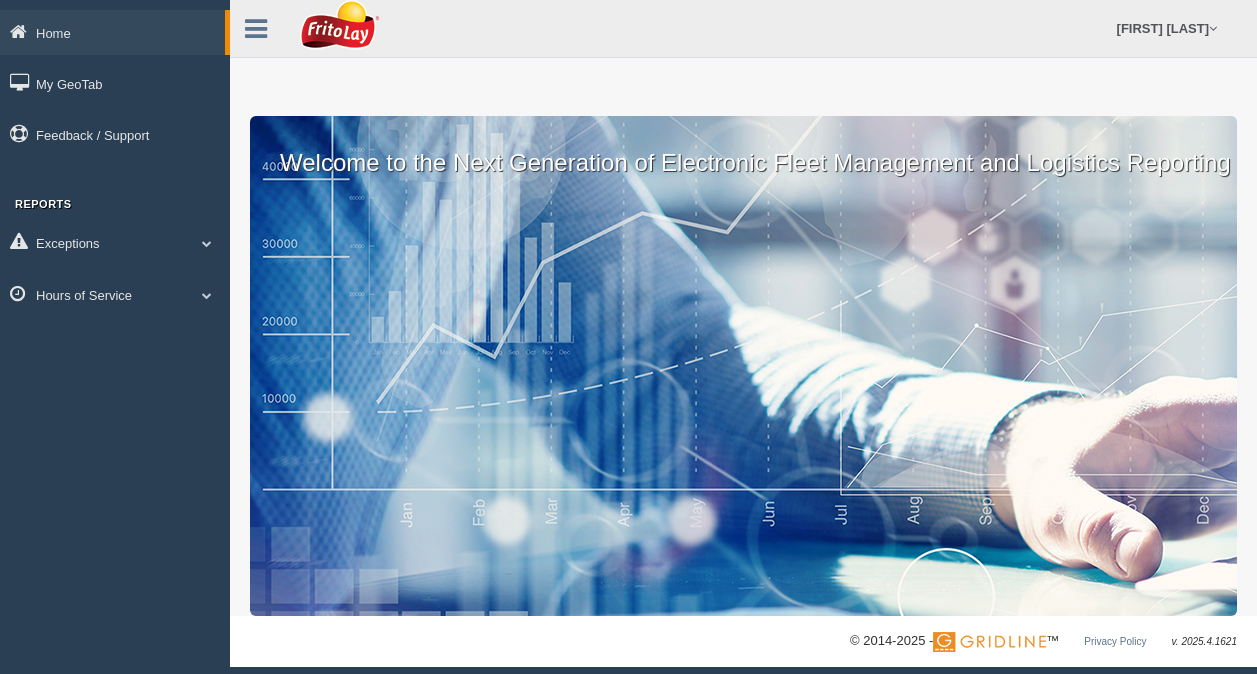 scroll, scrollTop: 0, scrollLeft: 0, axis: both 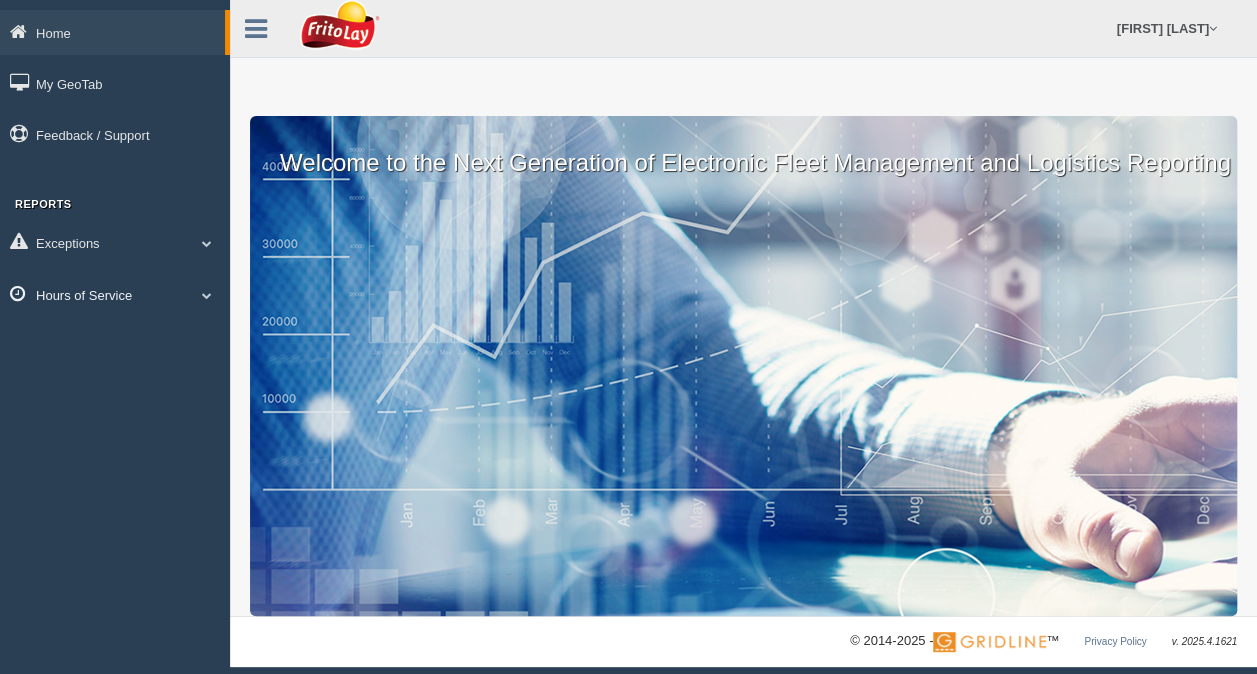 click at bounding box center [207, 243] 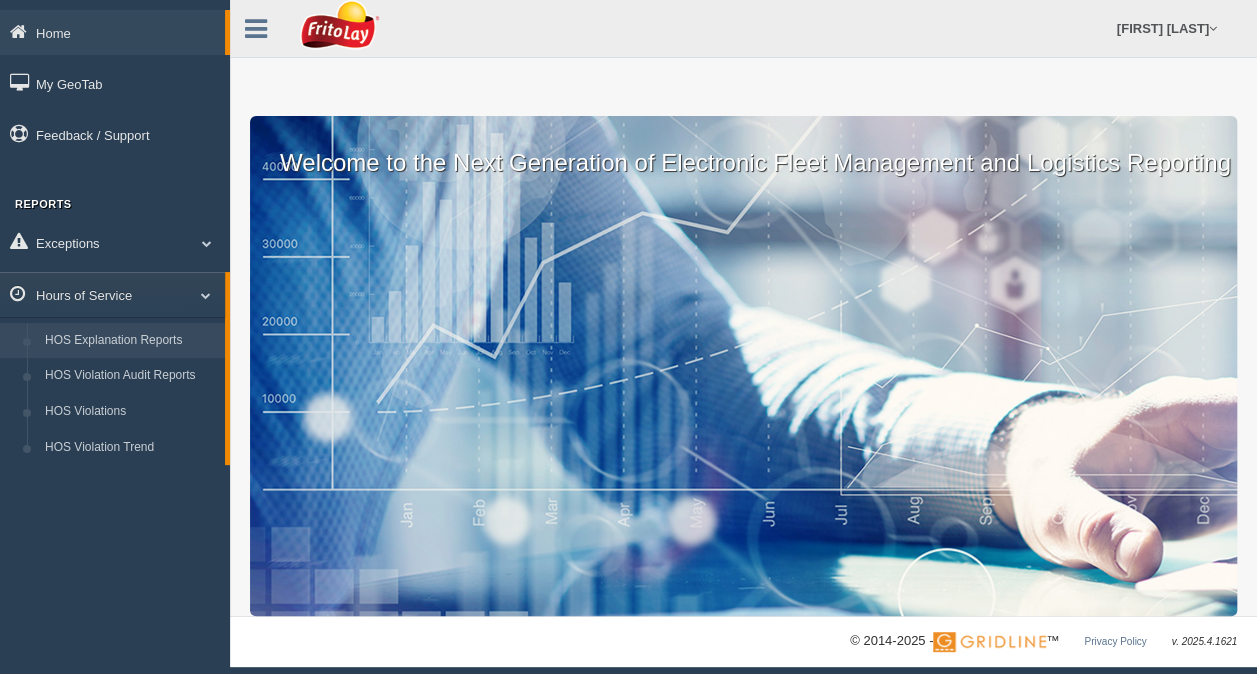 click on "HOS Explanation Reports" at bounding box center [130, 341] 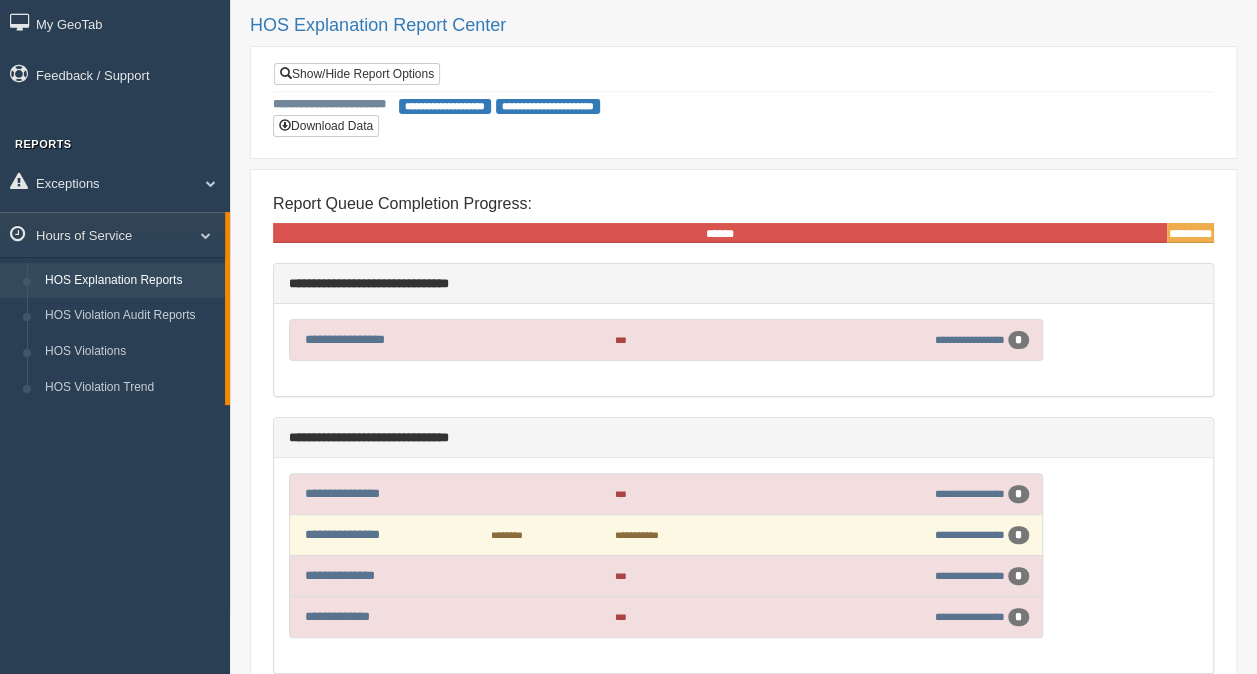 scroll, scrollTop: 200, scrollLeft: 0, axis: vertical 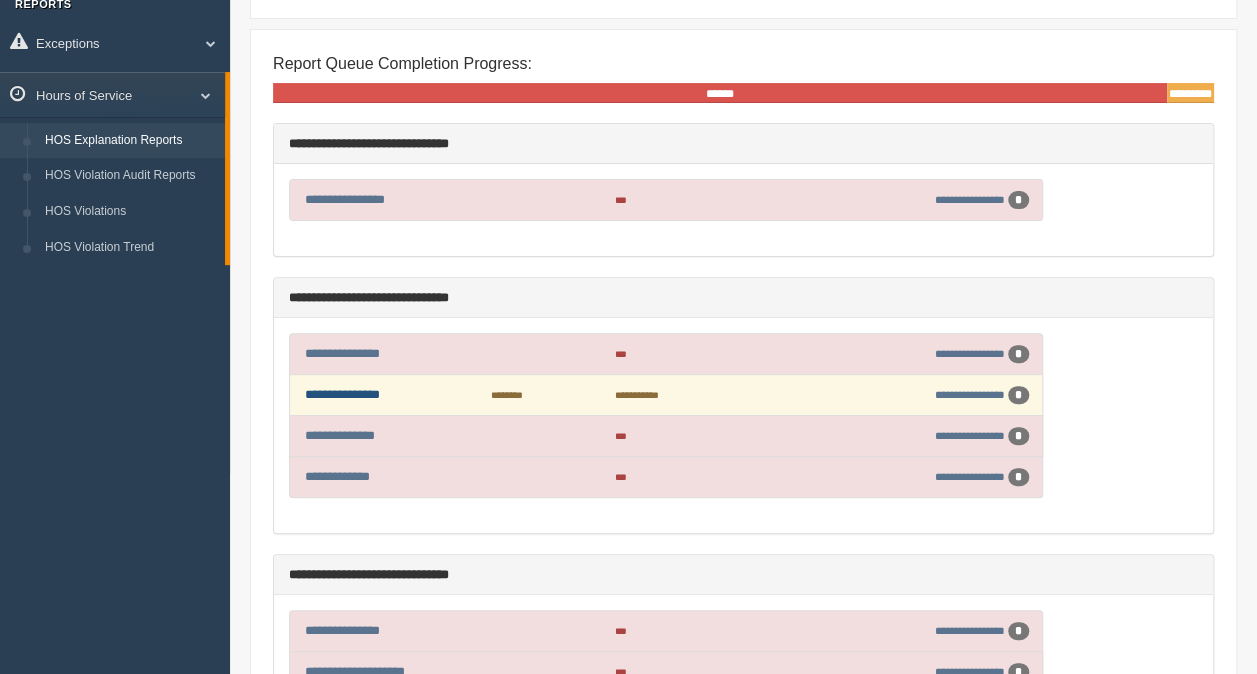click on "**********" at bounding box center [342, 394] 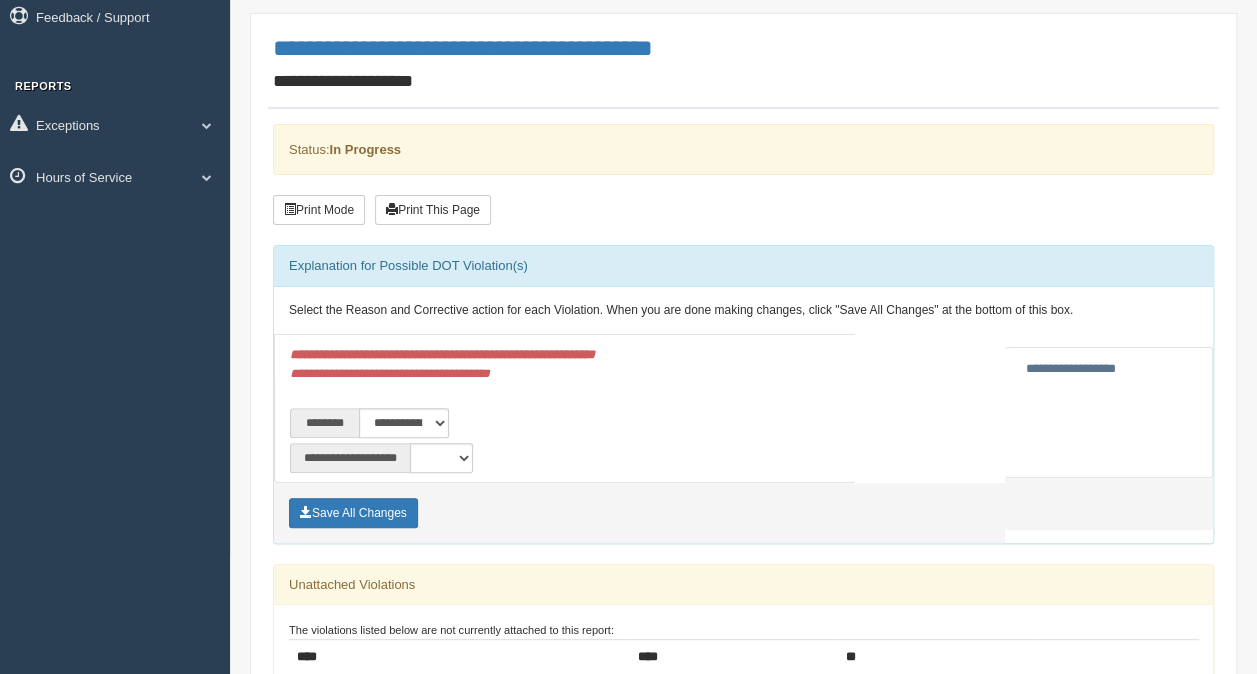 scroll, scrollTop: 200, scrollLeft: 0, axis: vertical 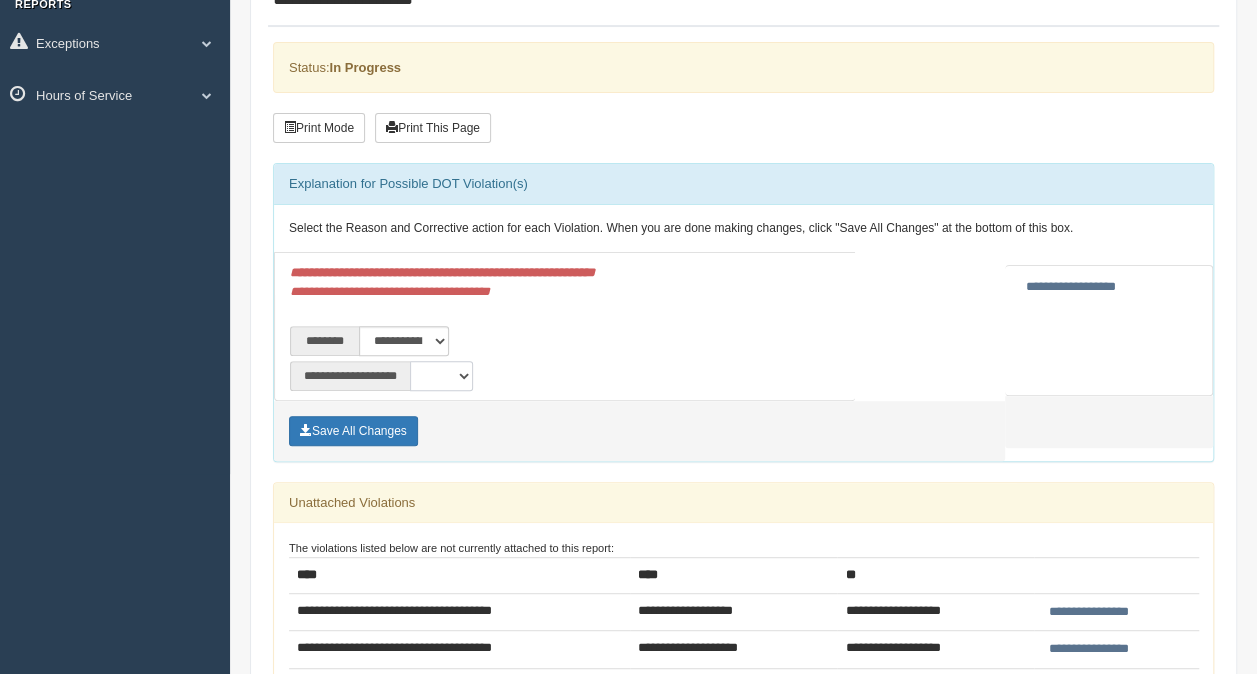 click on "**********" at bounding box center (441, 376) 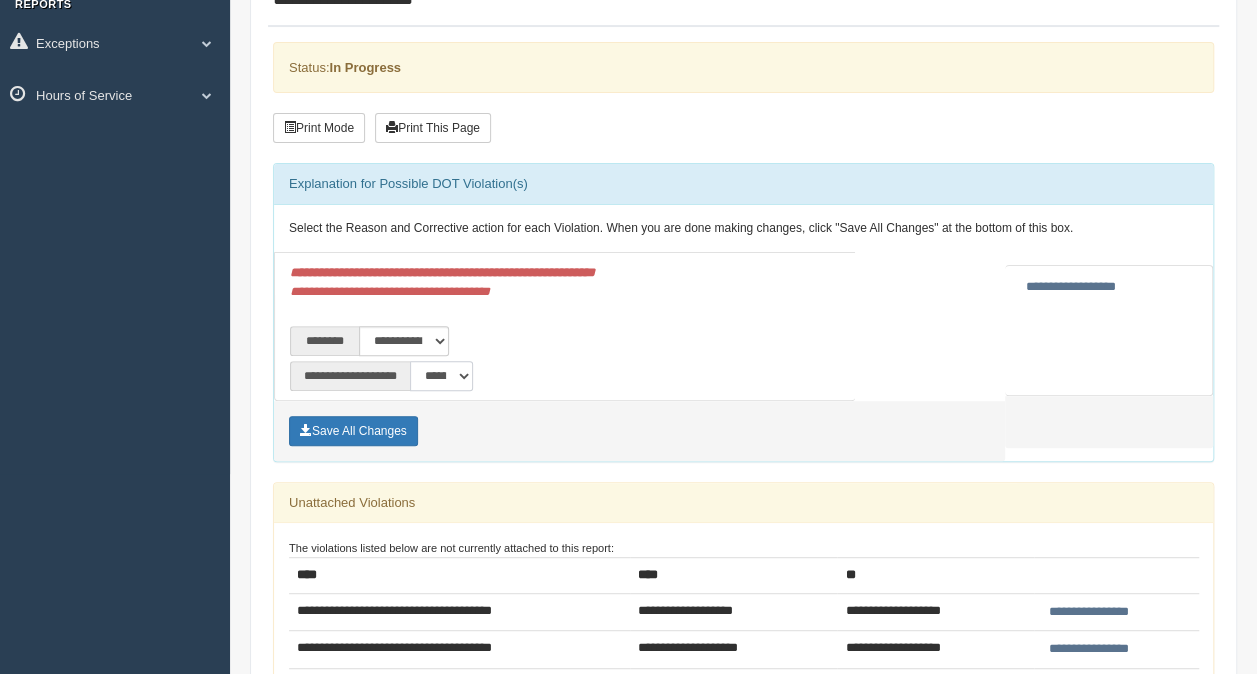 click on "**********" at bounding box center (441, 376) 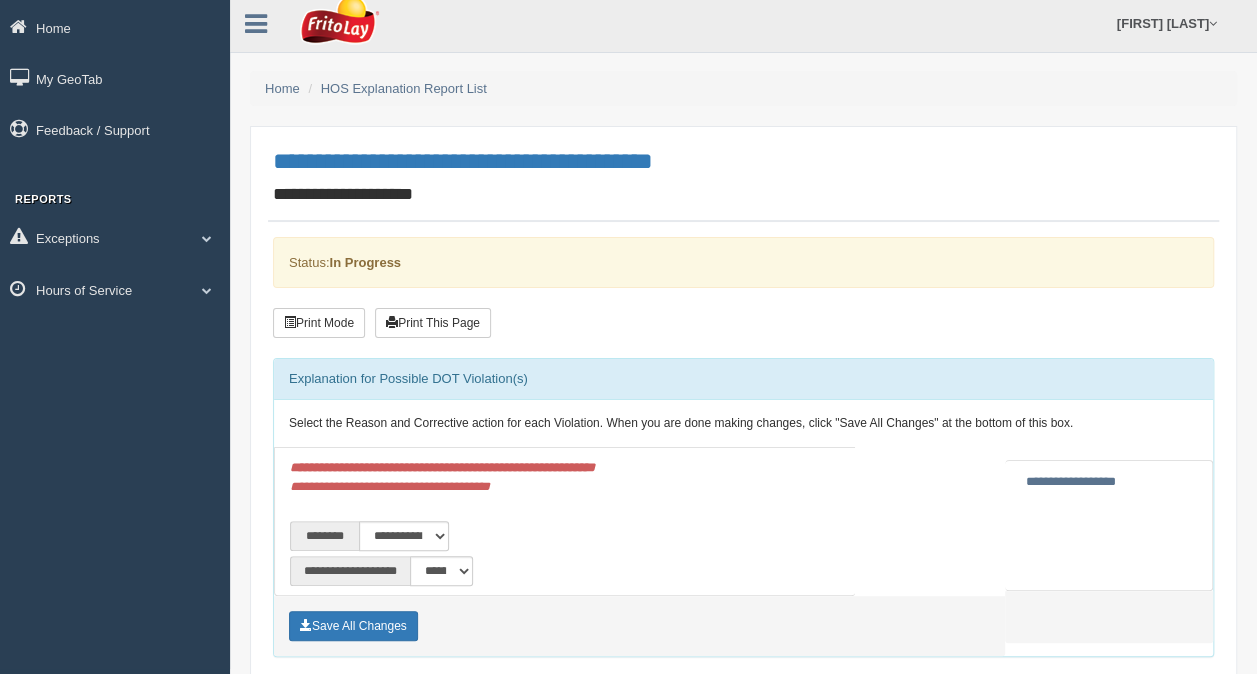 scroll, scrollTop: 0, scrollLeft: 0, axis: both 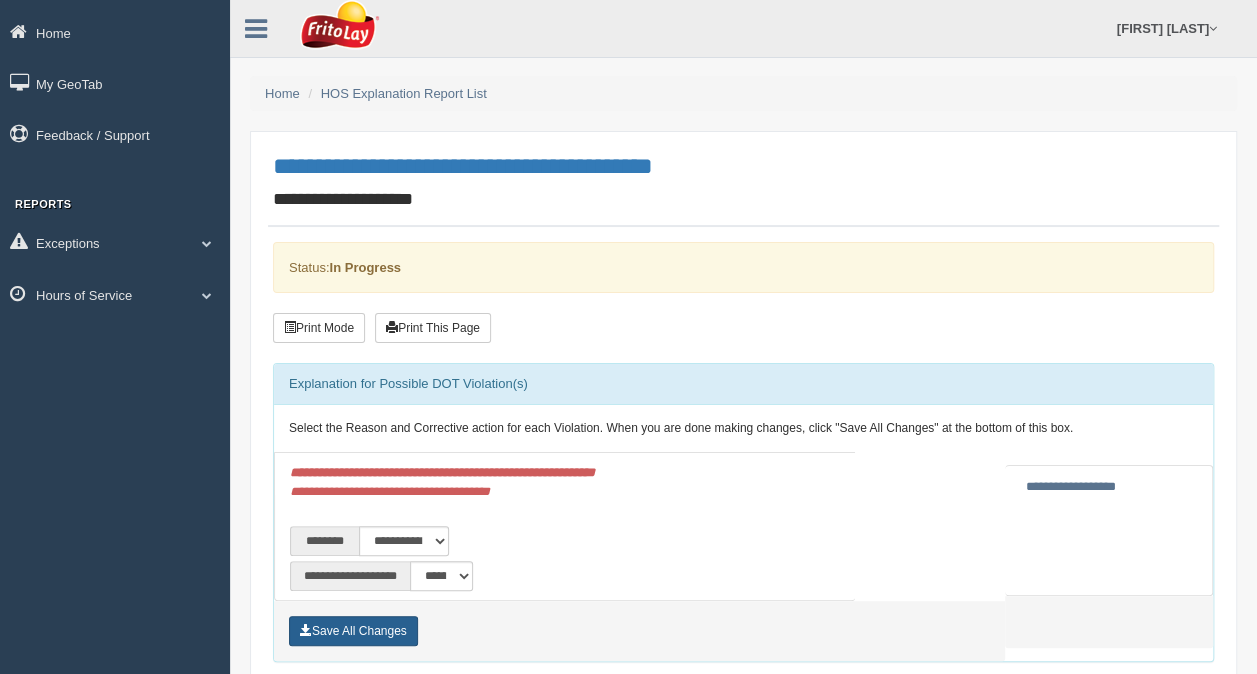 click on "Save All Changes" at bounding box center (353, 631) 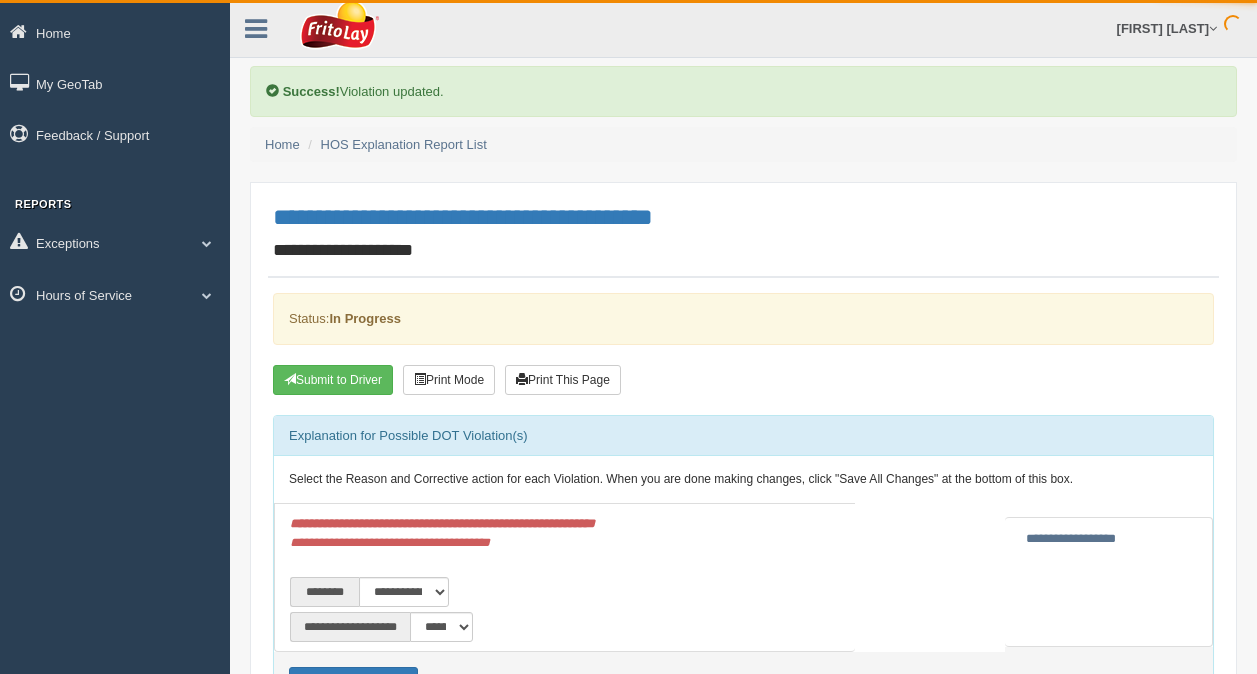scroll, scrollTop: 0, scrollLeft: 0, axis: both 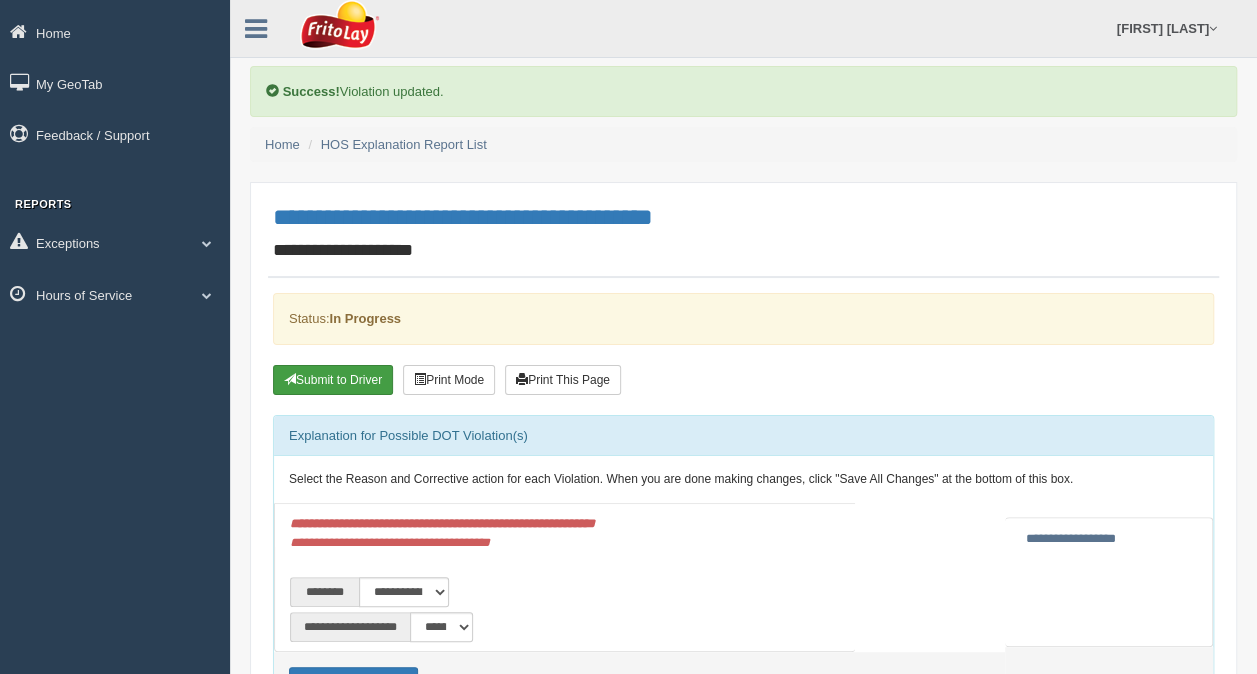 click on "Submit to Driver" at bounding box center [333, 380] 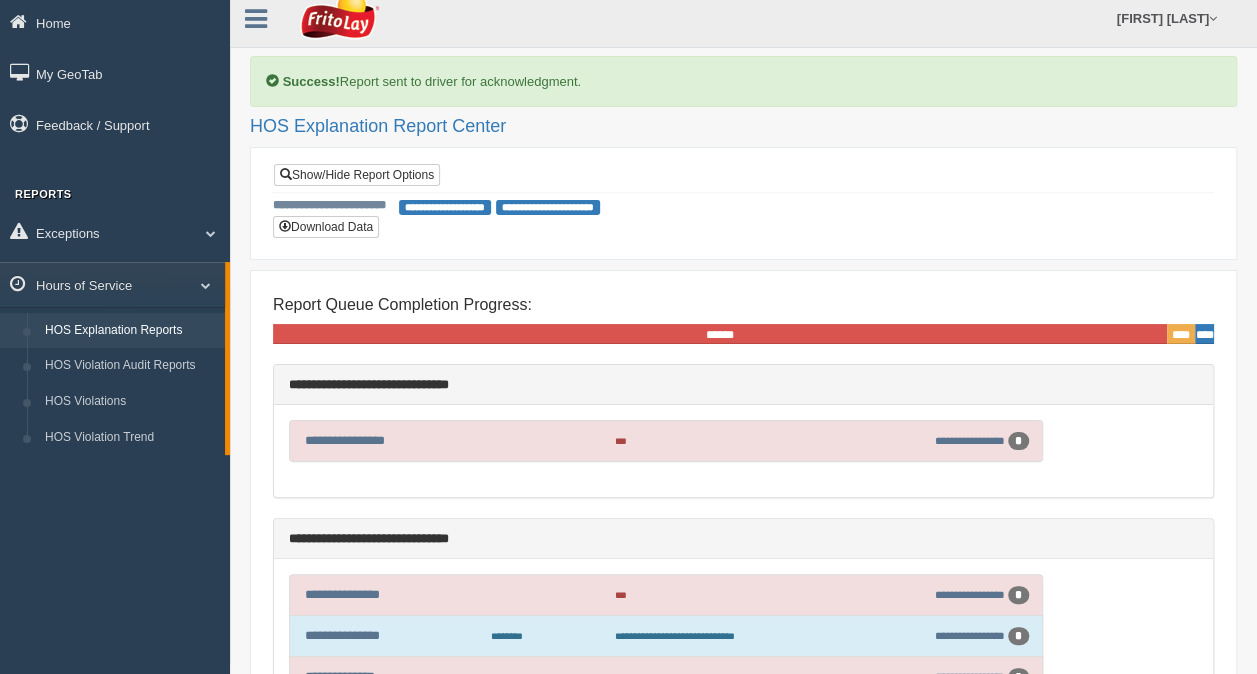 scroll, scrollTop: 0, scrollLeft: 0, axis: both 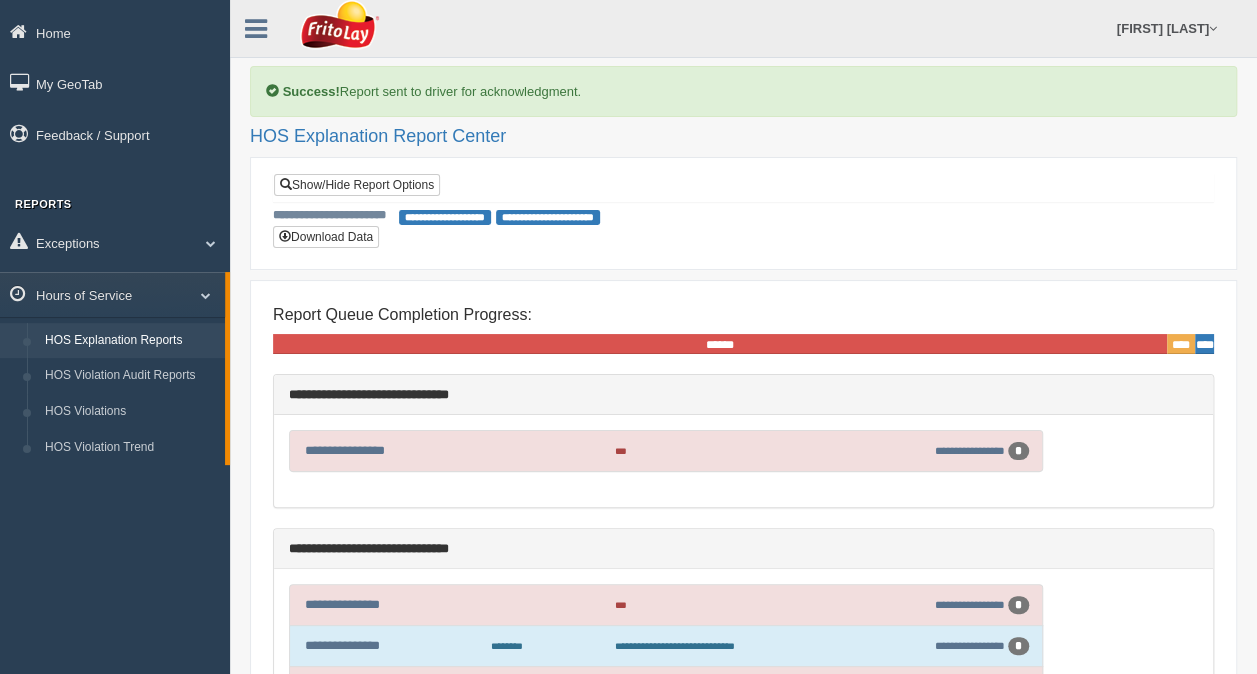 click on "**********" at bounding box center (445, 217) 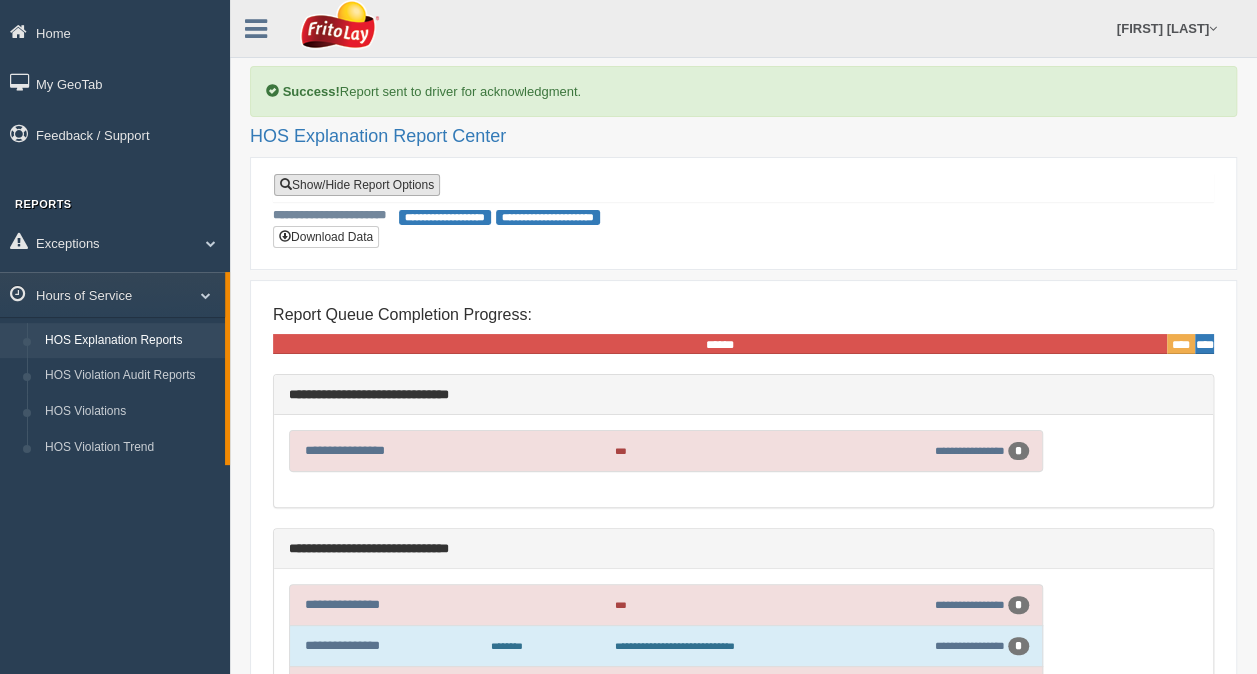 click on "Show/Hide Report Options" at bounding box center (357, 185) 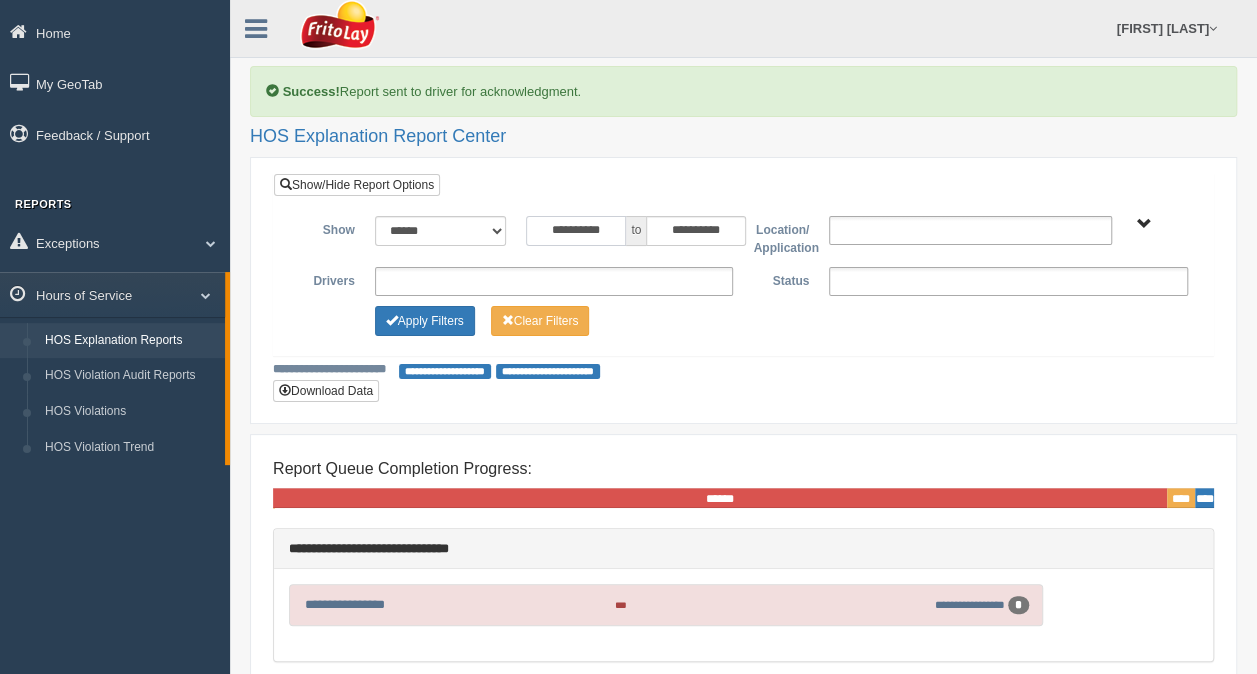 click on "**********" at bounding box center (576, 231) 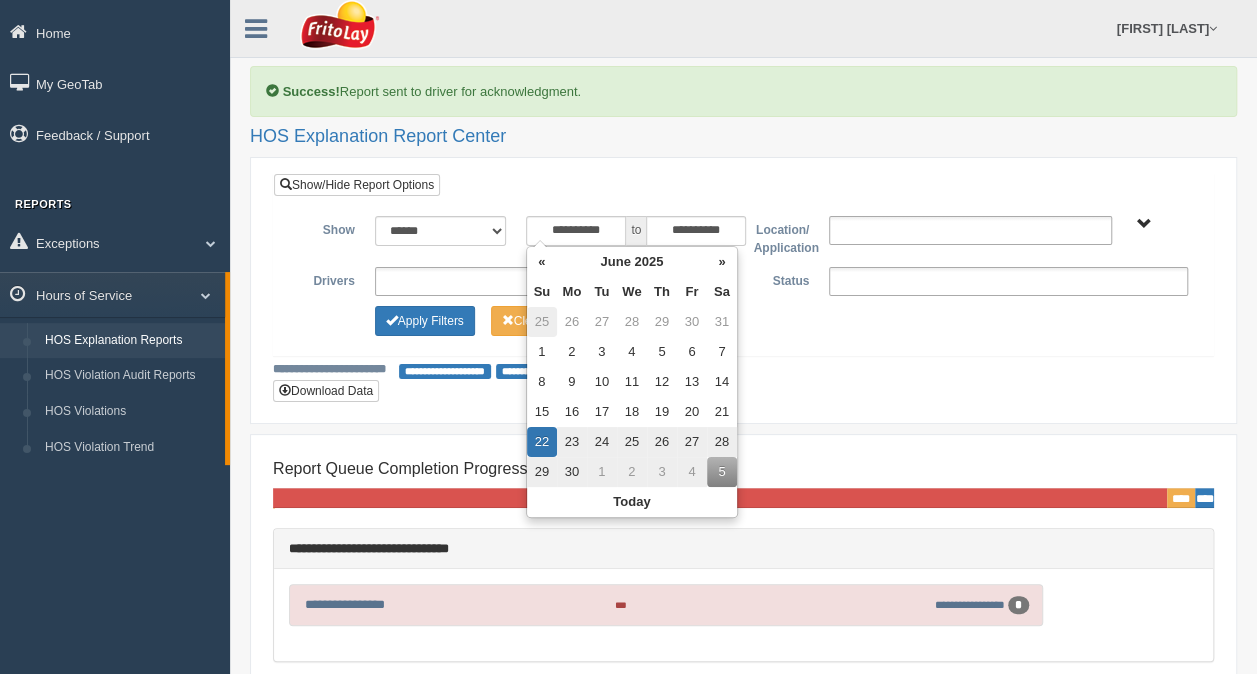 click on "25" at bounding box center (542, 322) 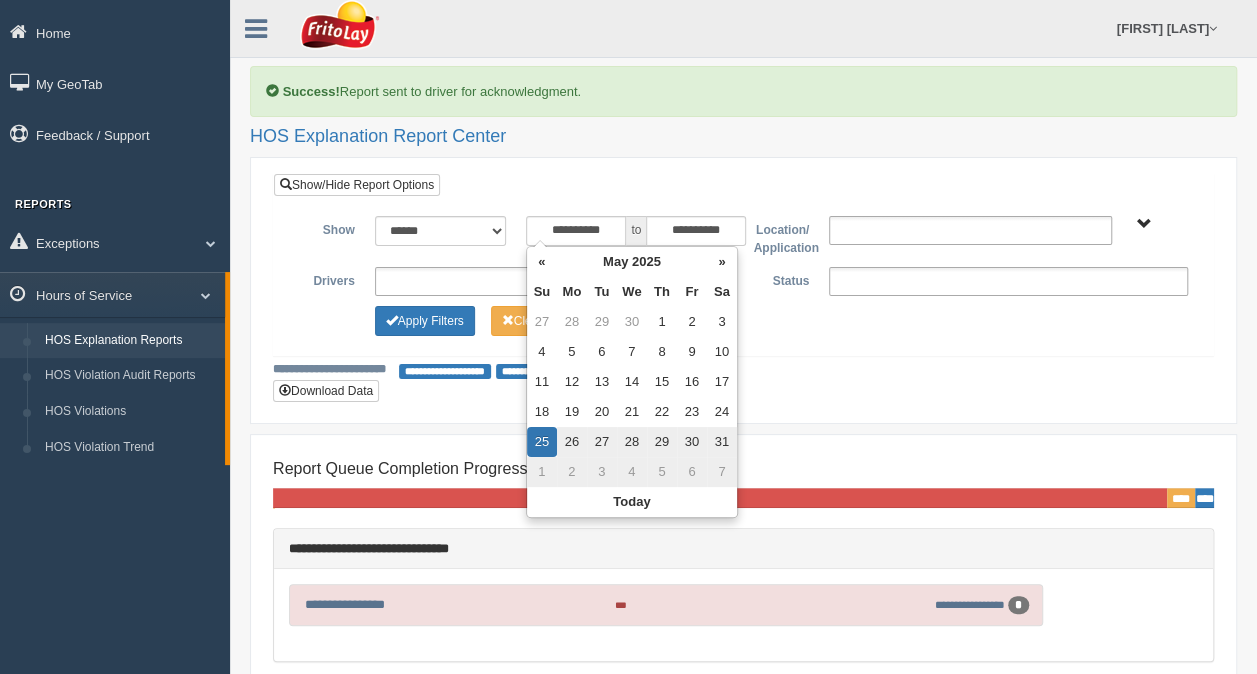 drag, startPoint x: 857, startPoint y: 364, endPoint x: 601, endPoint y: 336, distance: 257.5267 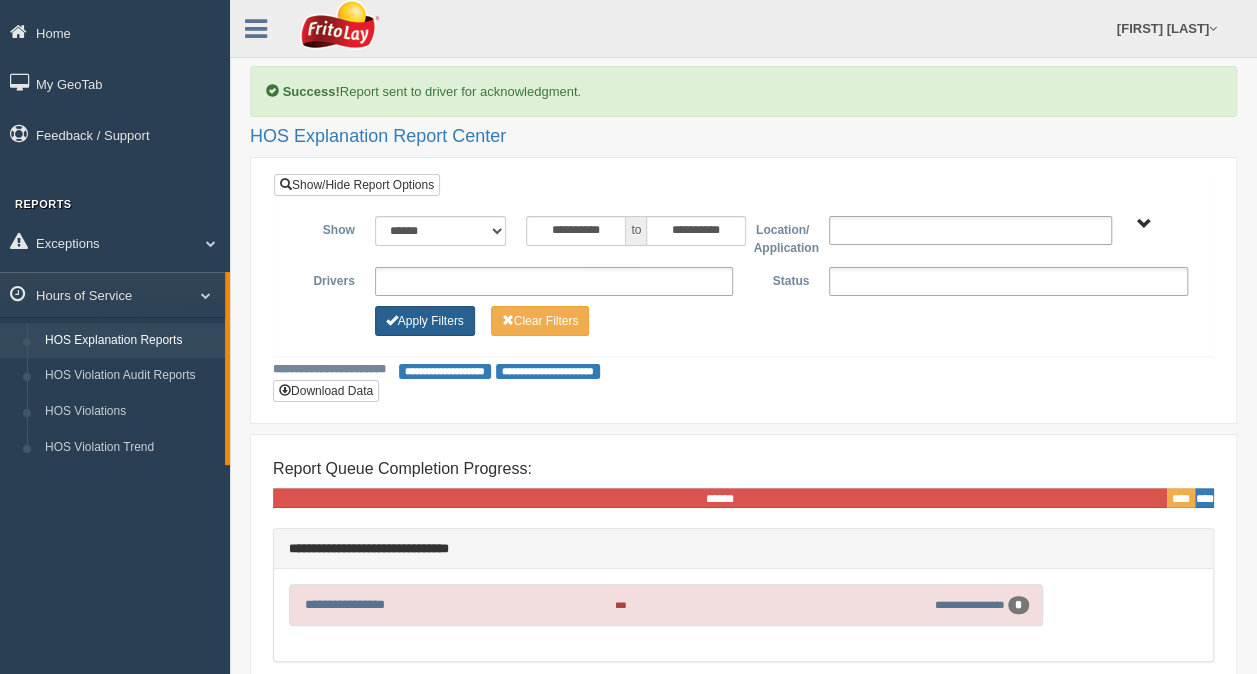 click on "Apply Filters" at bounding box center (425, 321) 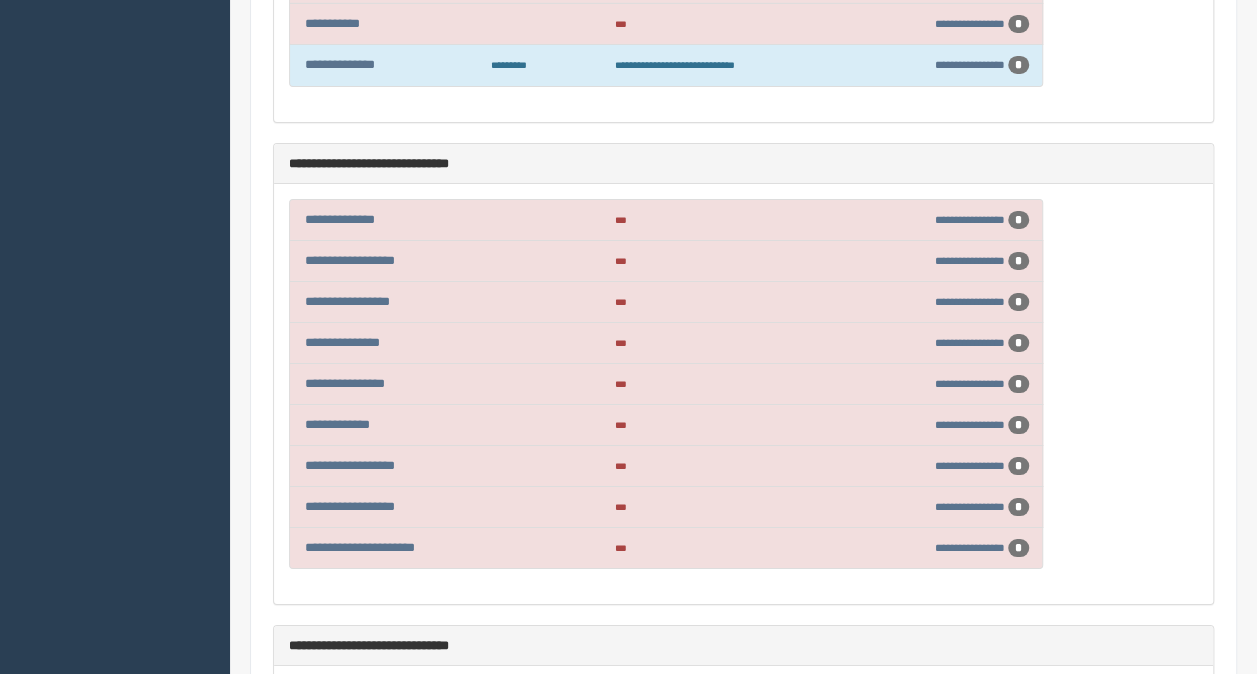 scroll, scrollTop: 3200, scrollLeft: 0, axis: vertical 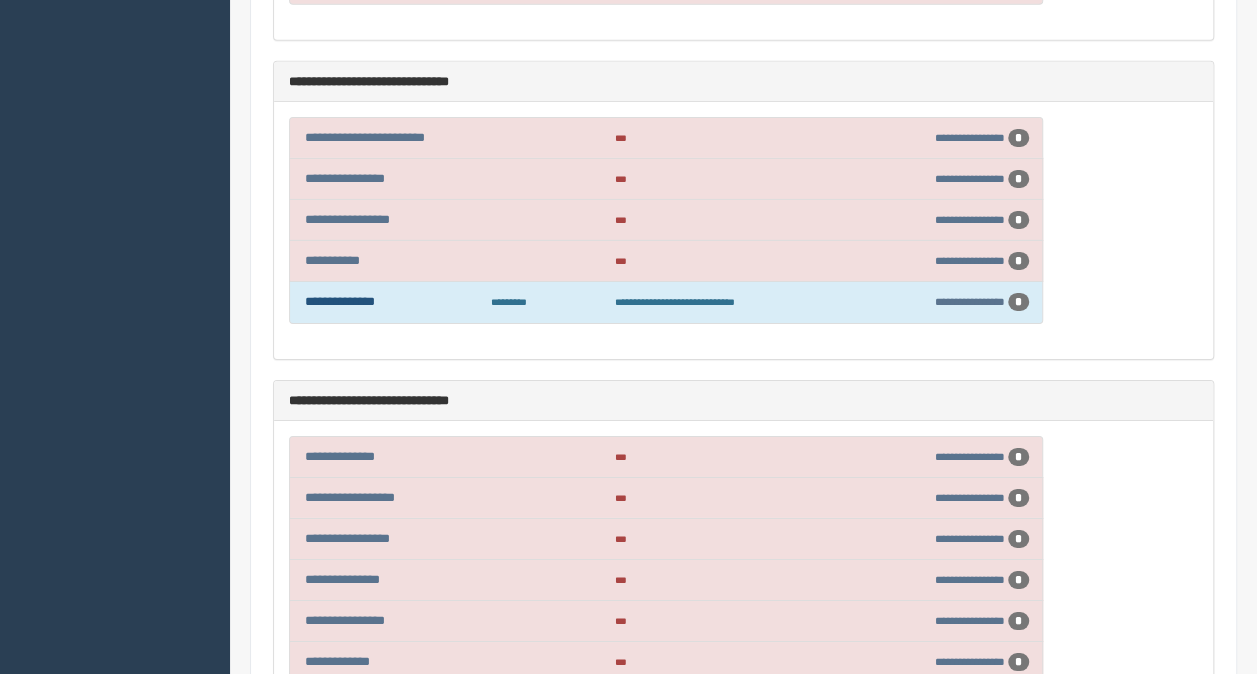 click on "**********" at bounding box center (340, 301) 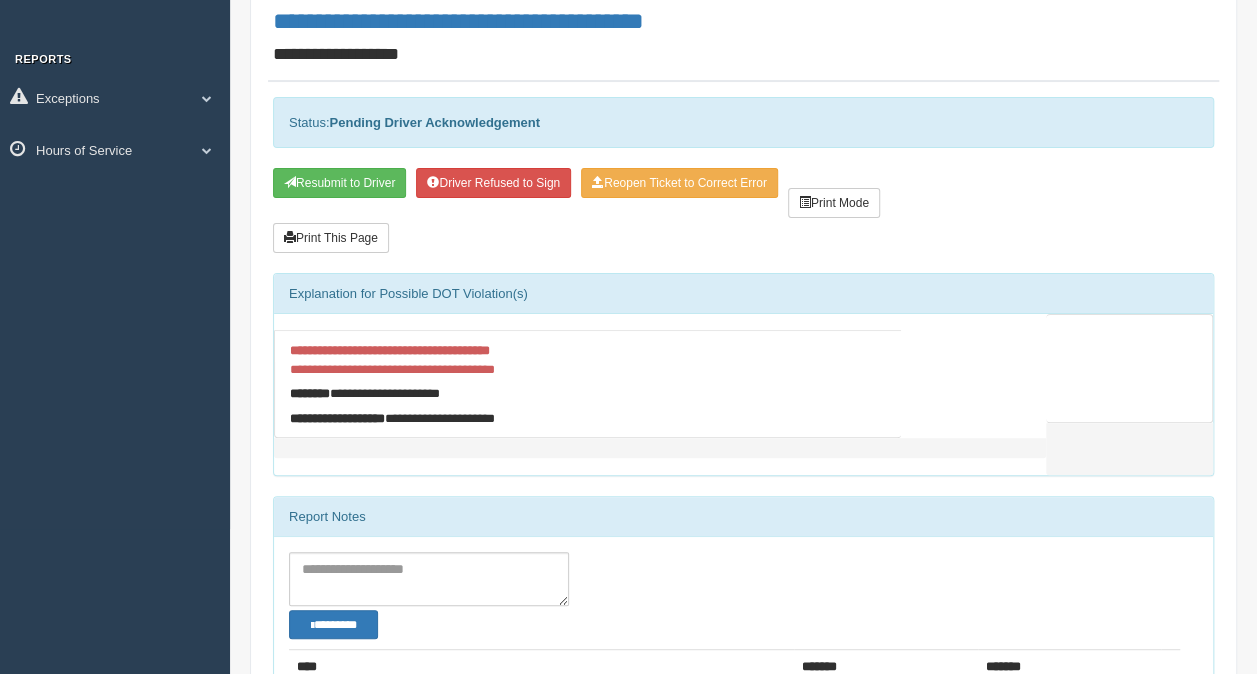 scroll, scrollTop: 45, scrollLeft: 0, axis: vertical 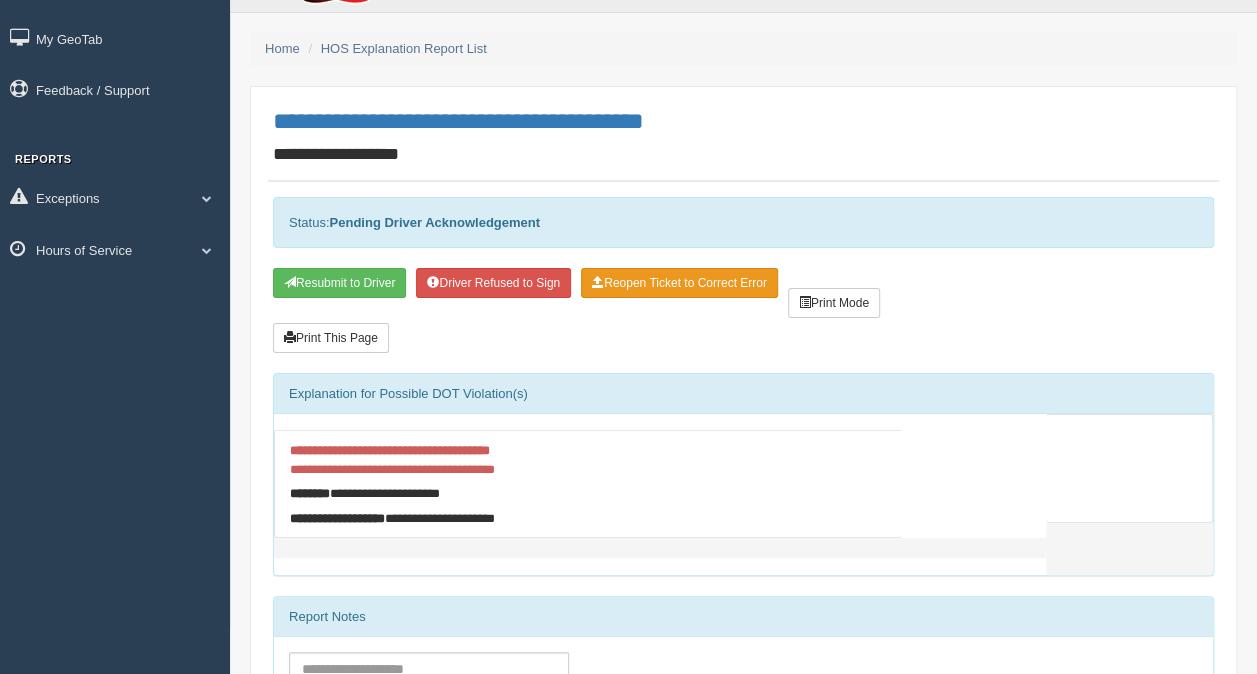 click on "Reopen Ticket to Correct Error" at bounding box center (679, 283) 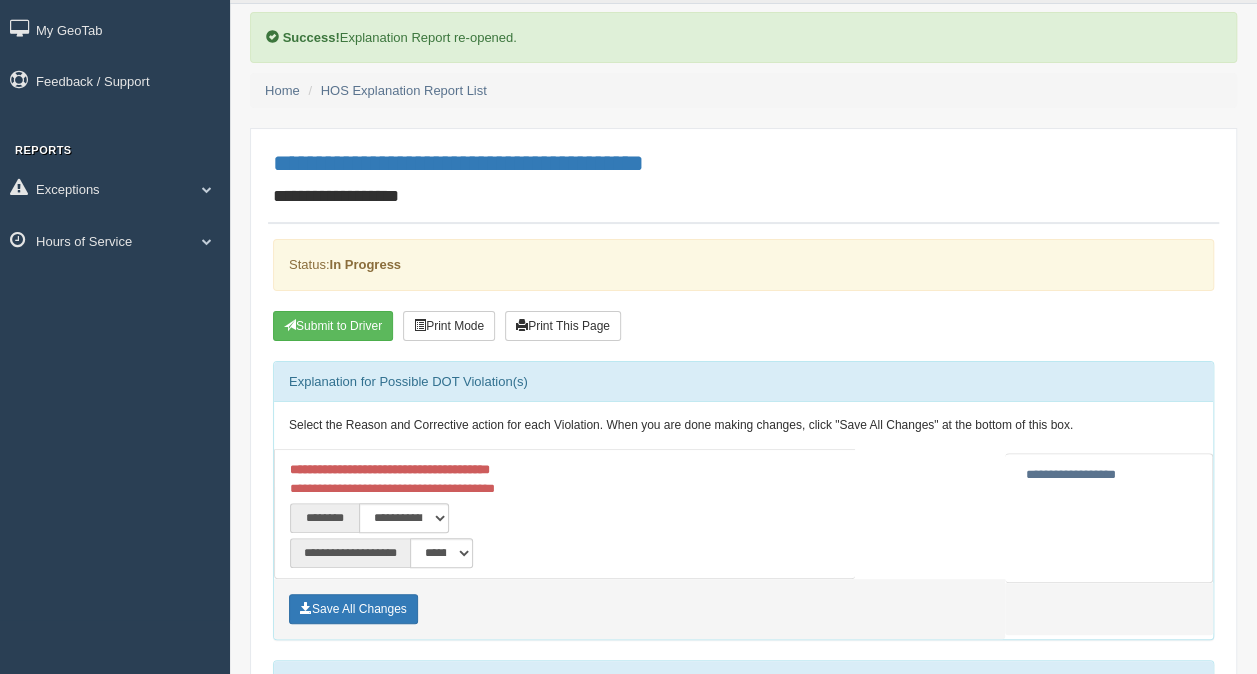 scroll, scrollTop: 100, scrollLeft: 0, axis: vertical 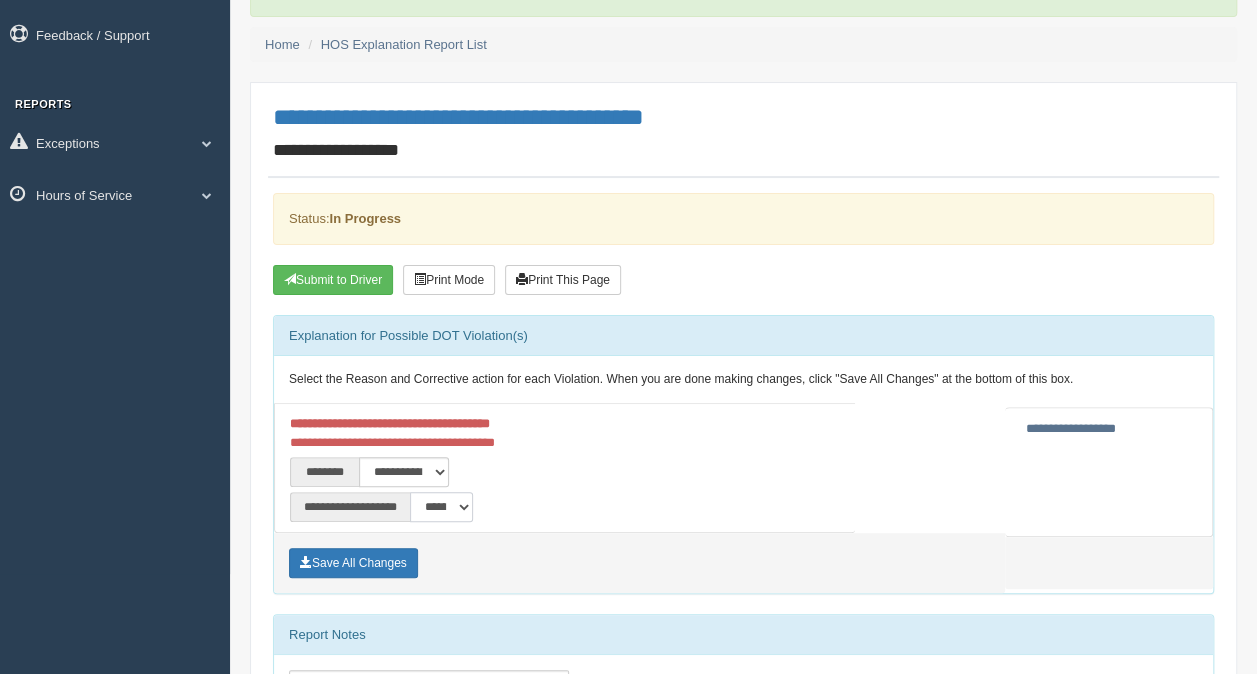 click on "**********" at bounding box center (441, 507) 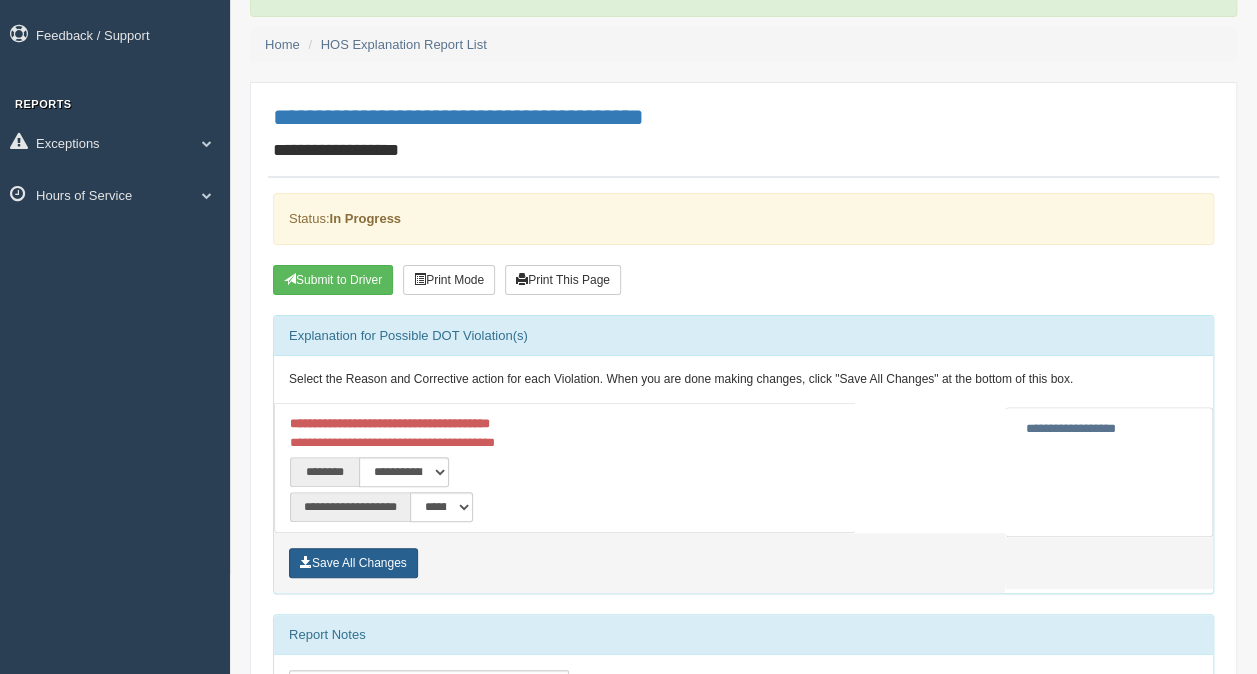 click on "Save All Changes" at bounding box center [353, 563] 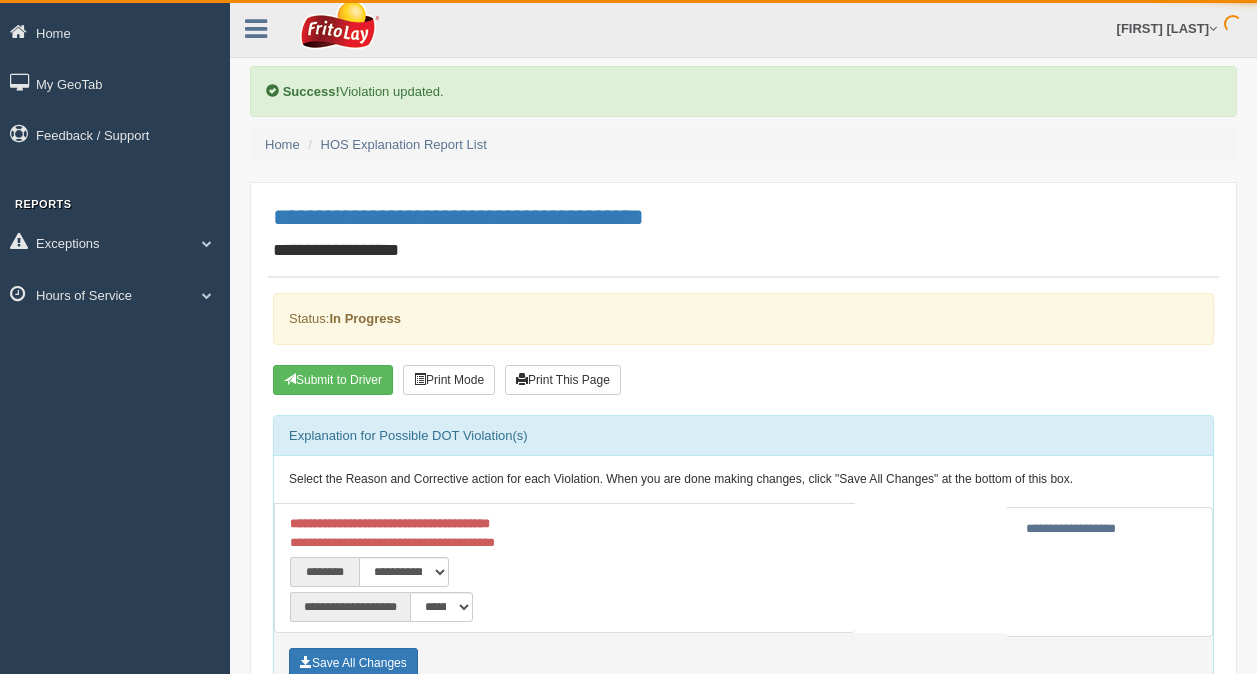 scroll, scrollTop: 0, scrollLeft: 0, axis: both 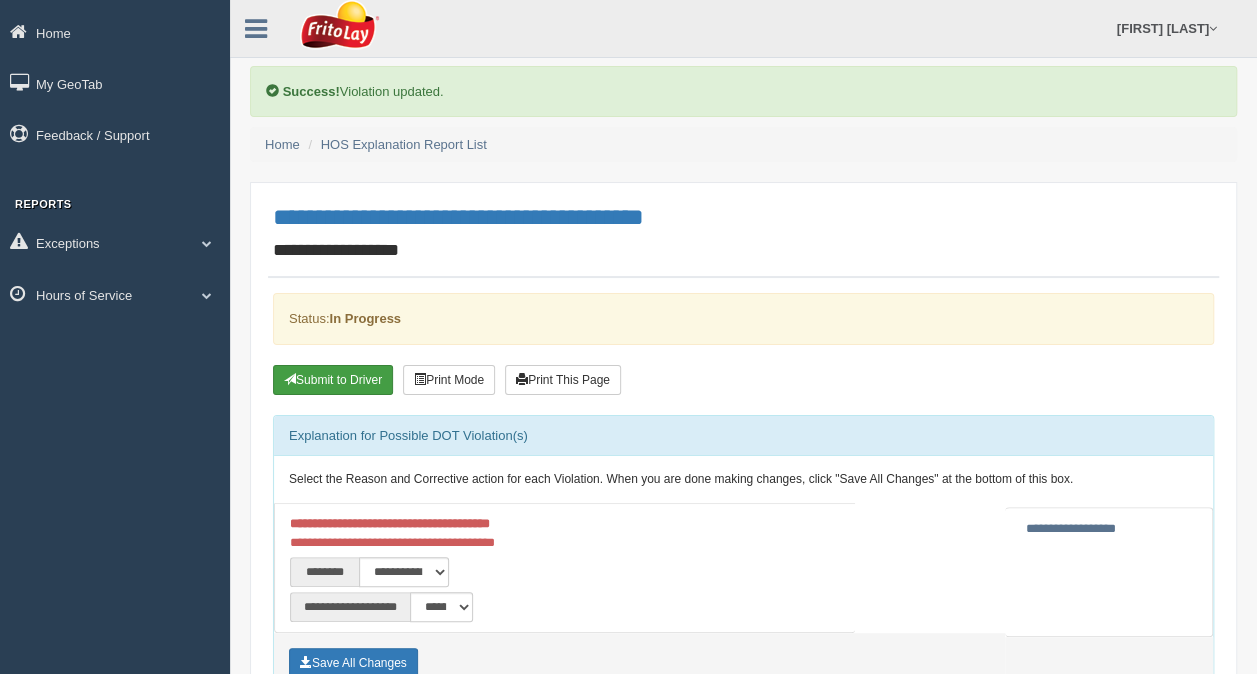 click on "Submit to Driver" at bounding box center (333, 380) 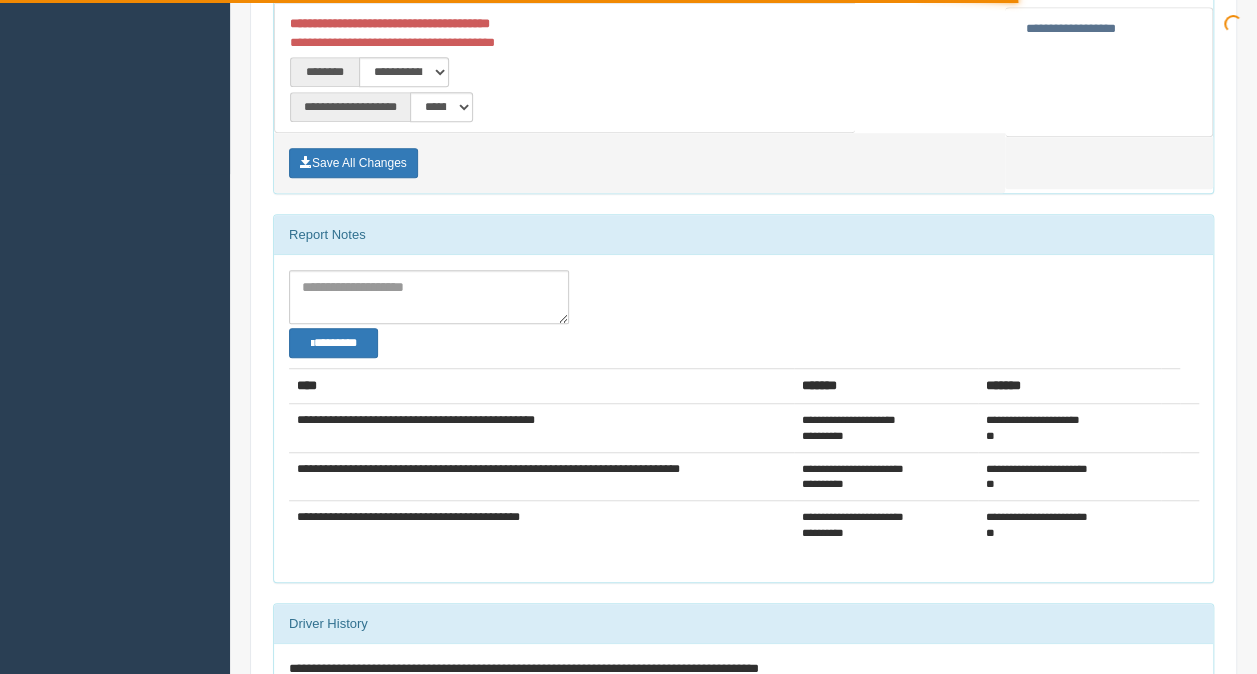 scroll, scrollTop: 506, scrollLeft: 0, axis: vertical 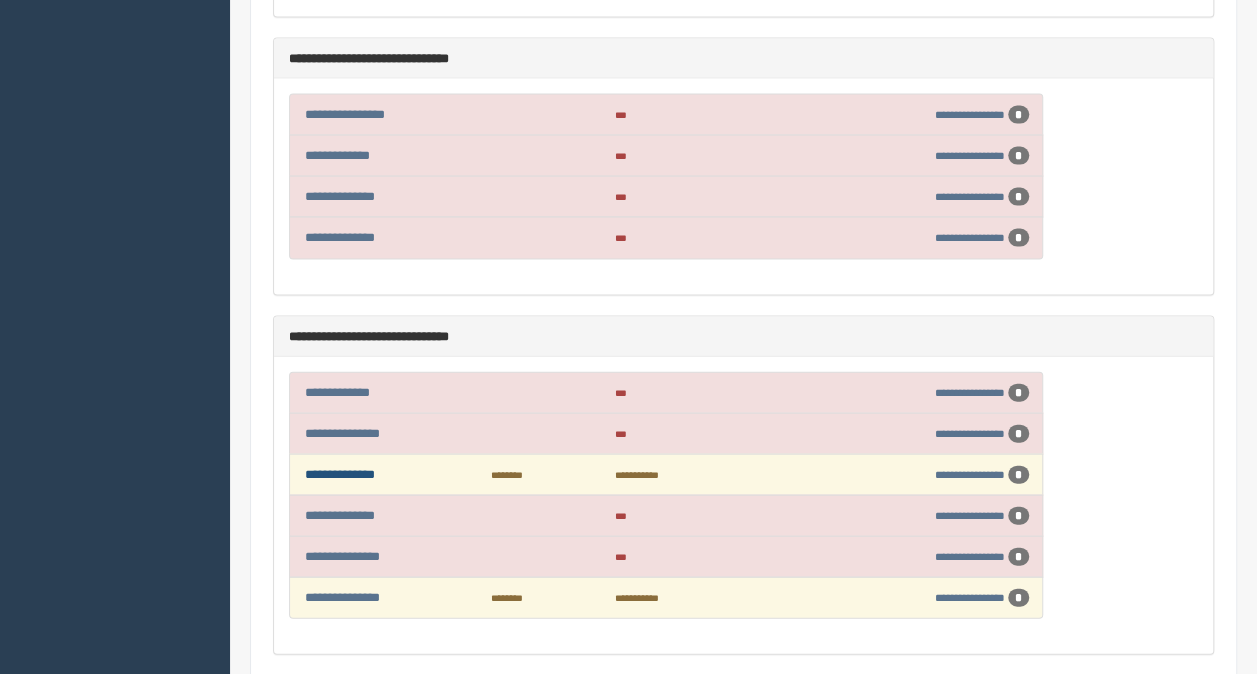 click on "**********" at bounding box center (340, 474) 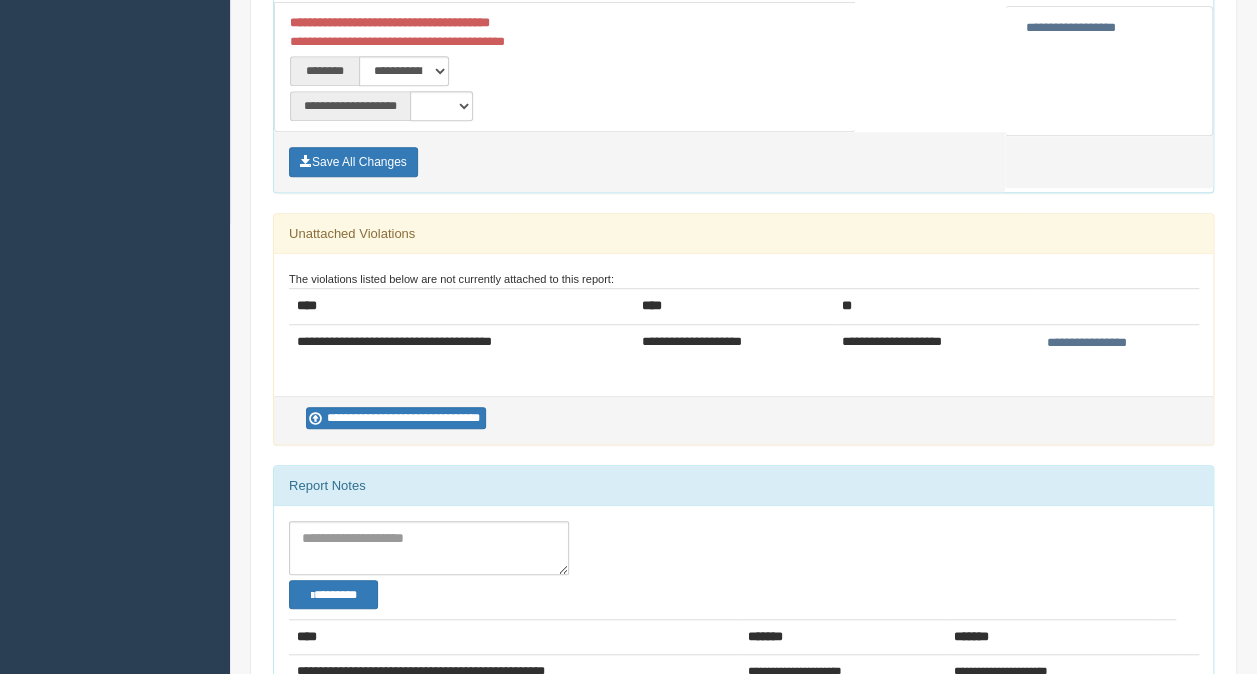scroll, scrollTop: 0, scrollLeft: 0, axis: both 